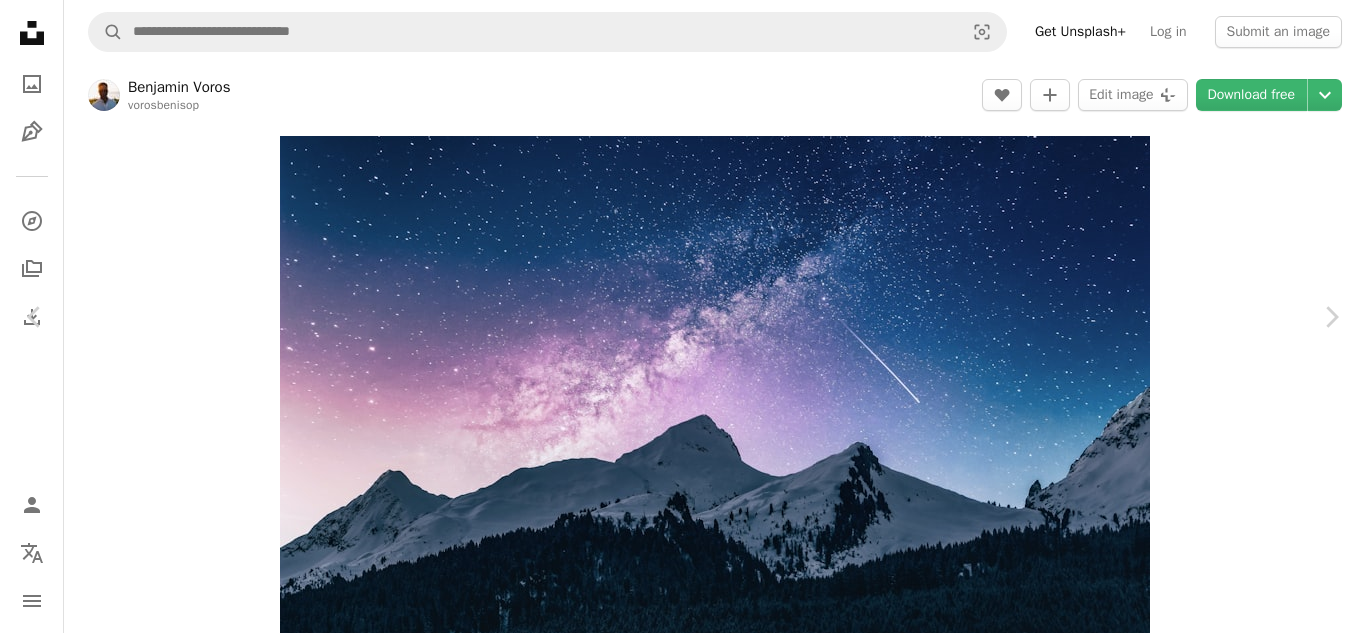 click on "A lock   Download" at bounding box center (1205, 8838) 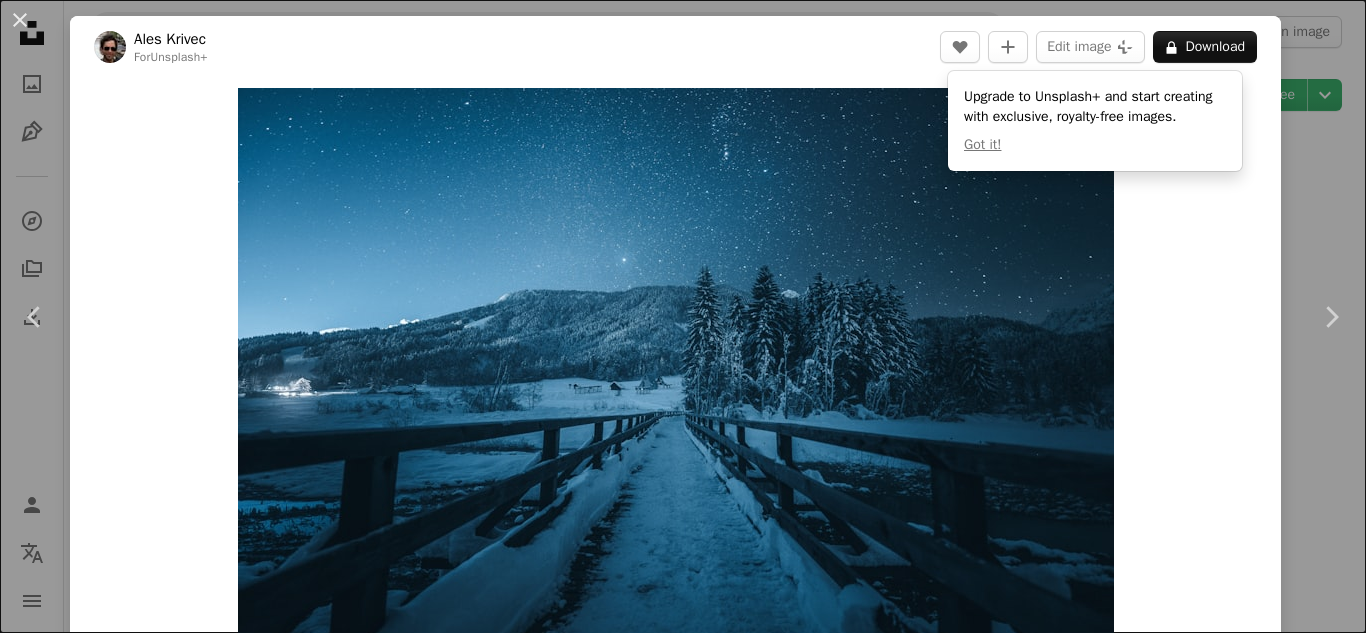 scroll, scrollTop: 5949, scrollLeft: 0, axis: vertical 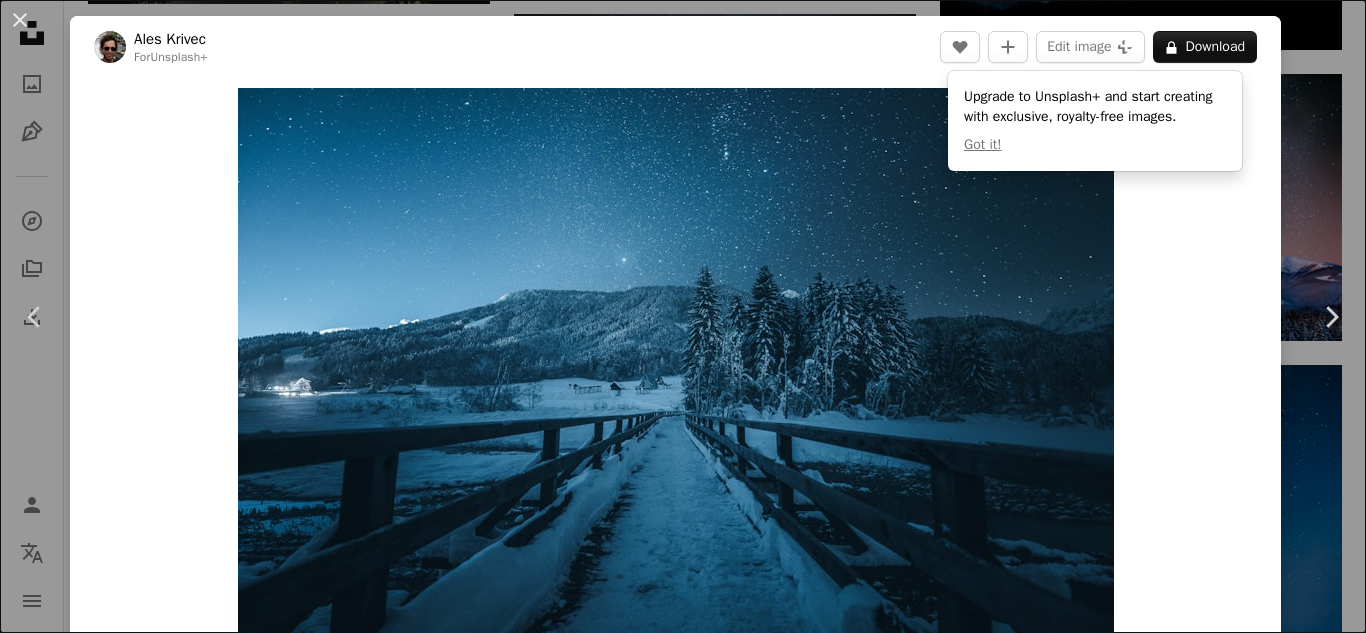 click on "A lock   Download" at bounding box center [1205, 47] 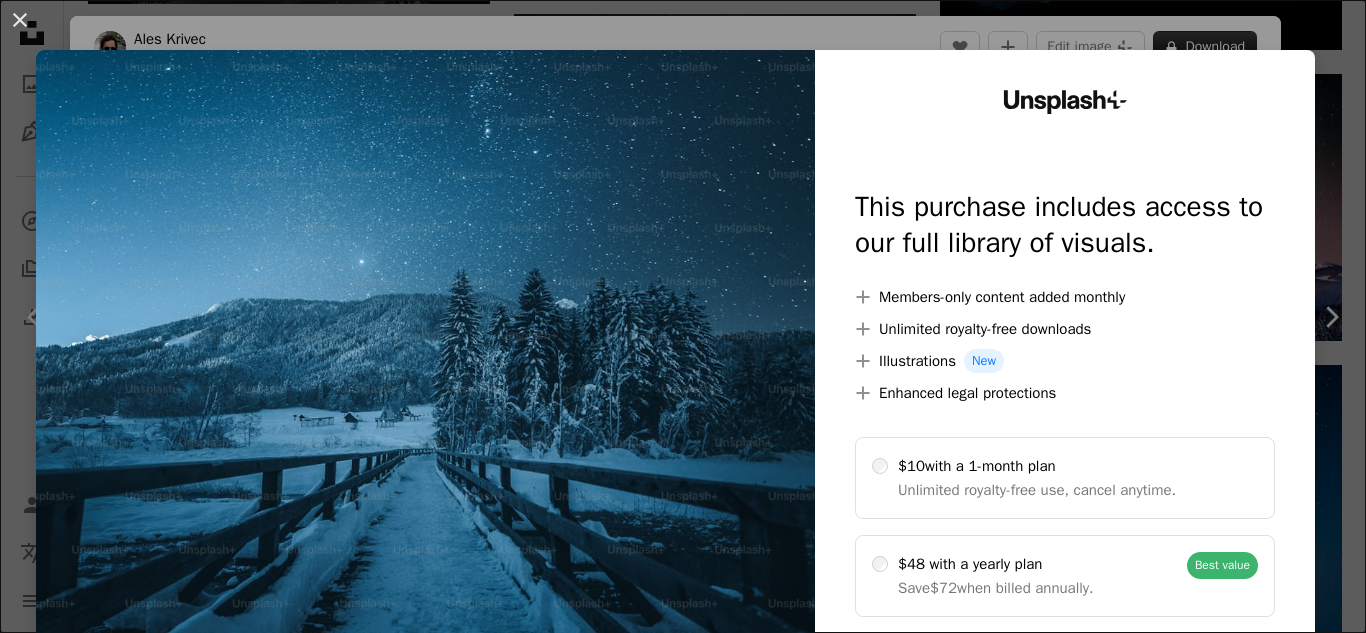 click on "An X shape Unsplash+ This purchase includes access to our full library of visuals. A plus sign Members-only content added monthly A plus sign Unlimited royalty-free downloads A plus sign Illustrations  New A plus sign Enhanced legal protections $10  with a 1-month plan Unlimited royalty-free use, cancel anytime. $48   with a yearly plan Save  $72  when billed annually. Best value Continue with purchase Taxes where applicable. Renews automatically. Cancel anytime." at bounding box center (683, 316) 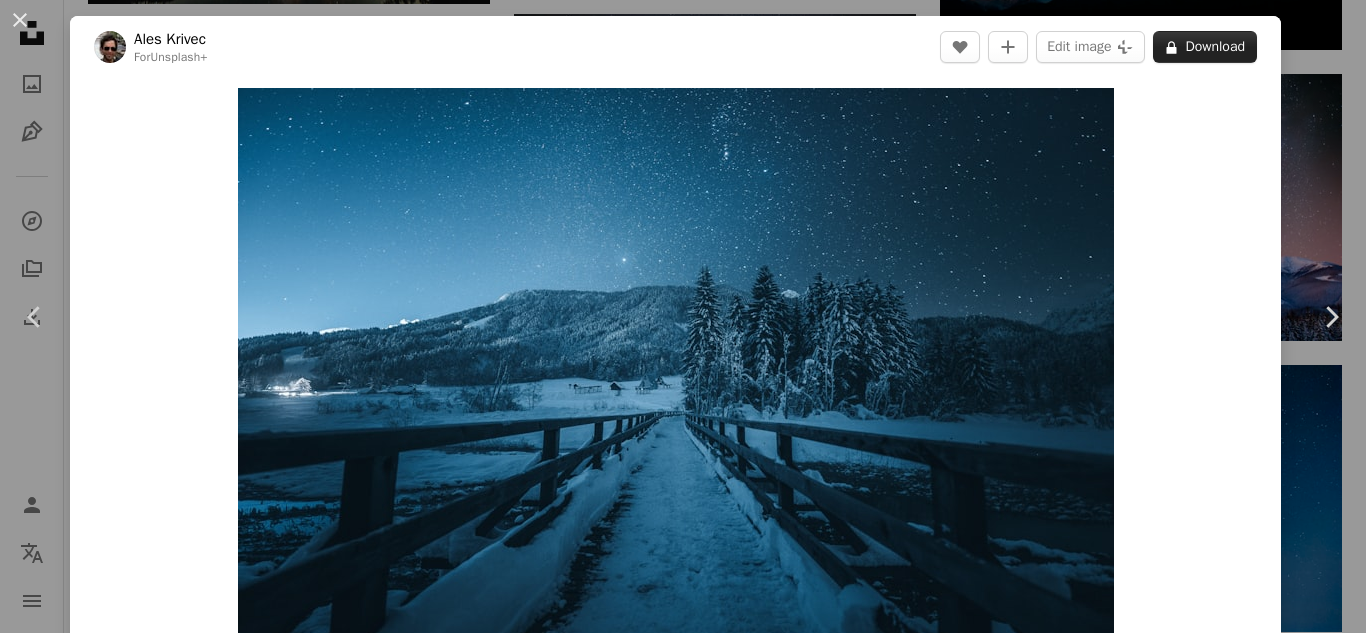 click on "A lock   Download" at bounding box center [1205, 47] 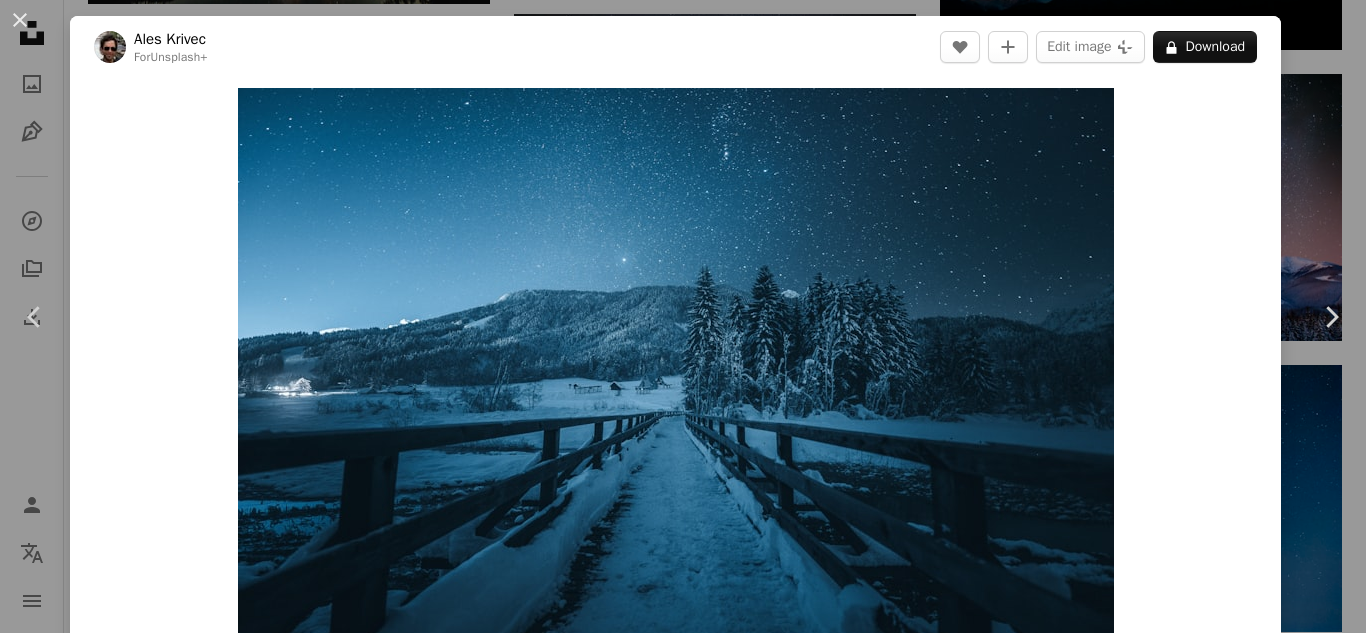 drag, startPoint x: 1201, startPoint y: 46, endPoint x: 1167, endPoint y: 120, distance: 81.437096 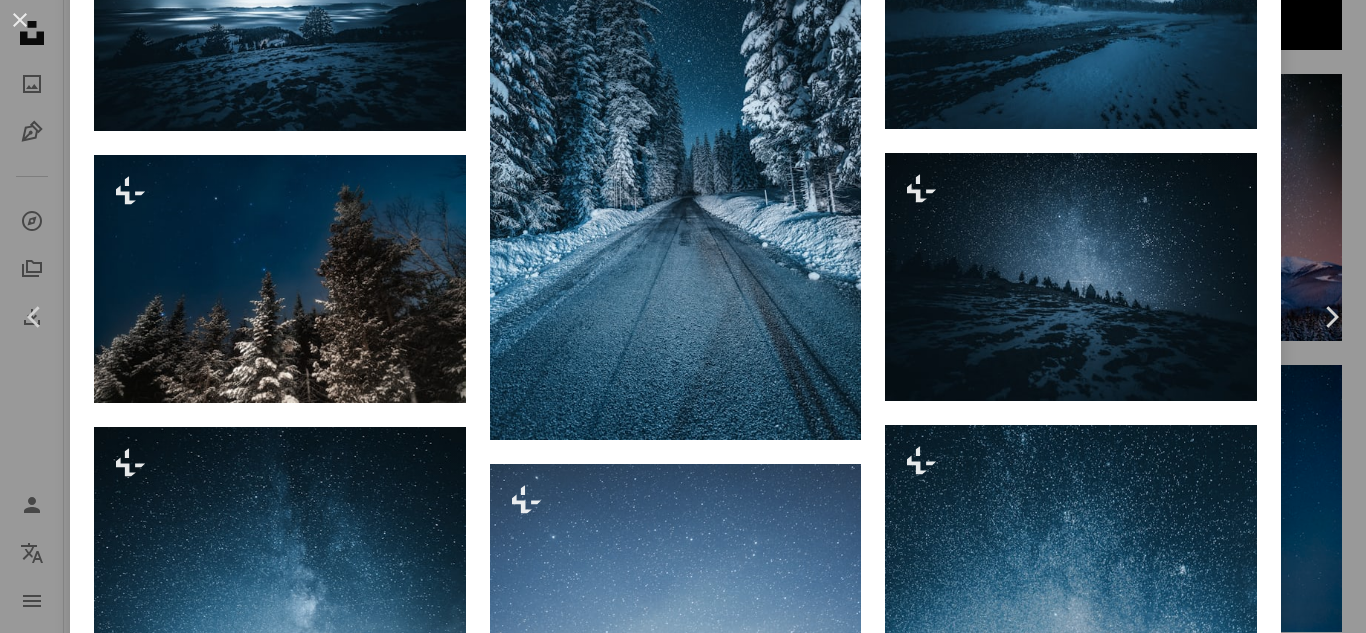 scroll, scrollTop: 1638, scrollLeft: 0, axis: vertical 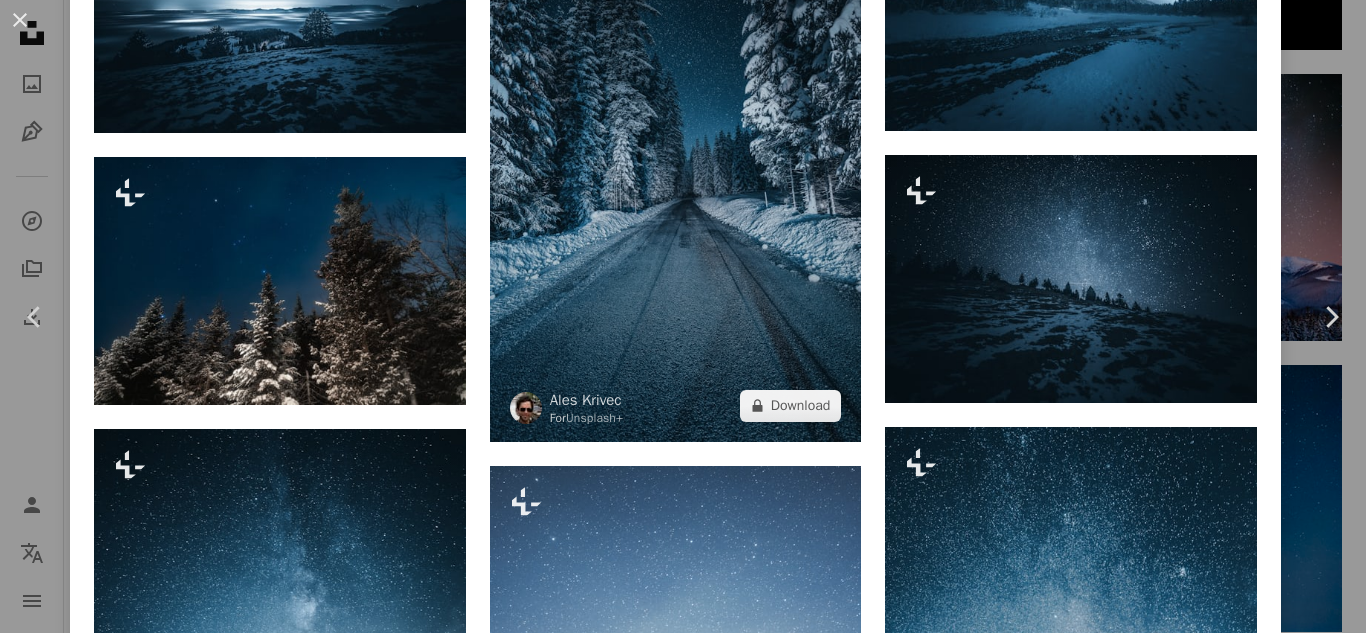 click at bounding box center (676, 163) 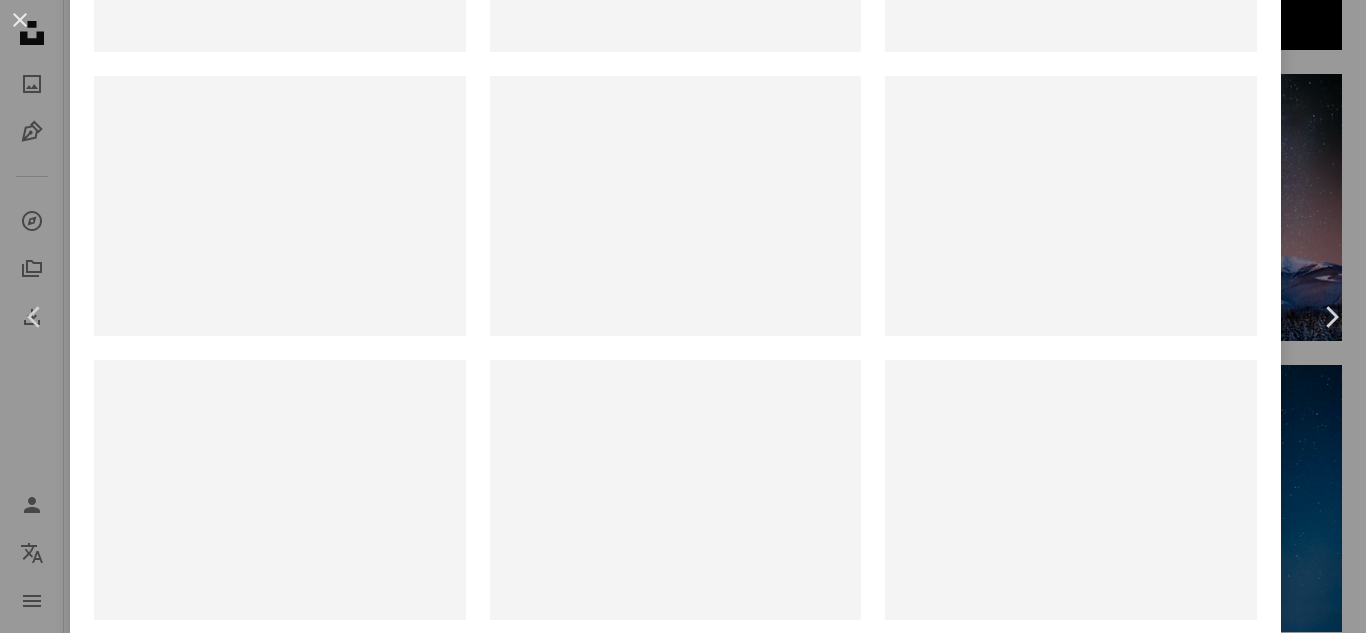 scroll, scrollTop: 0, scrollLeft: 0, axis: both 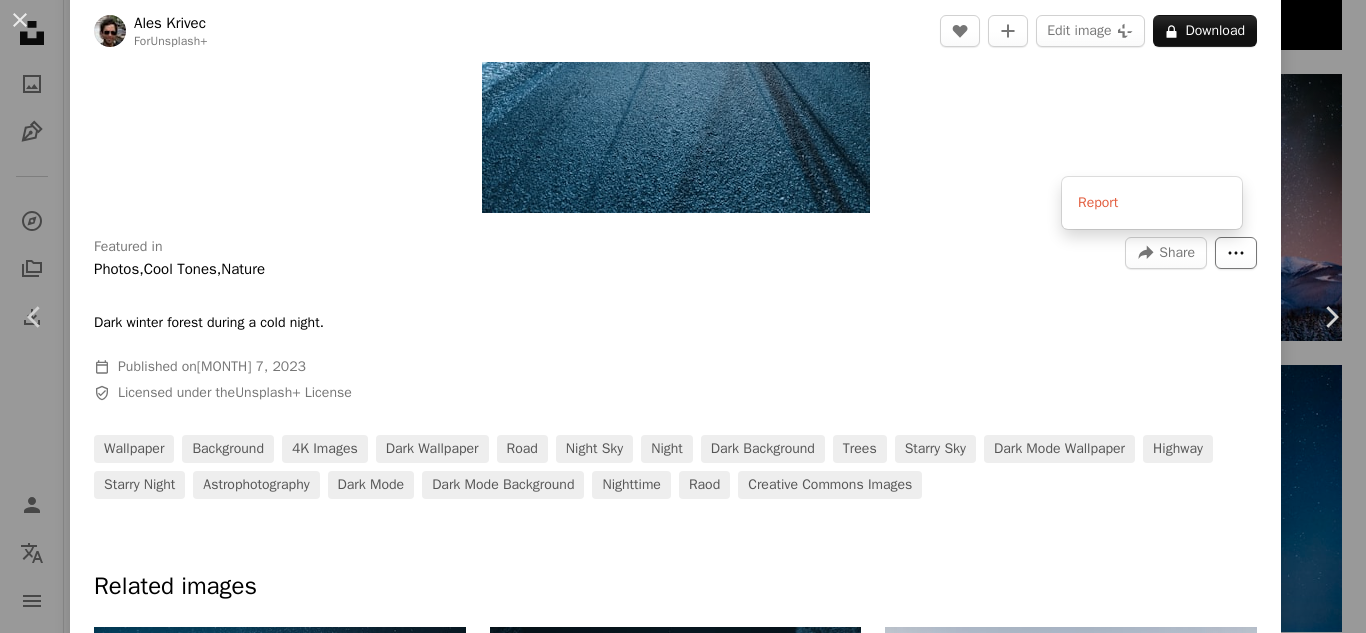 click on "More Actions" 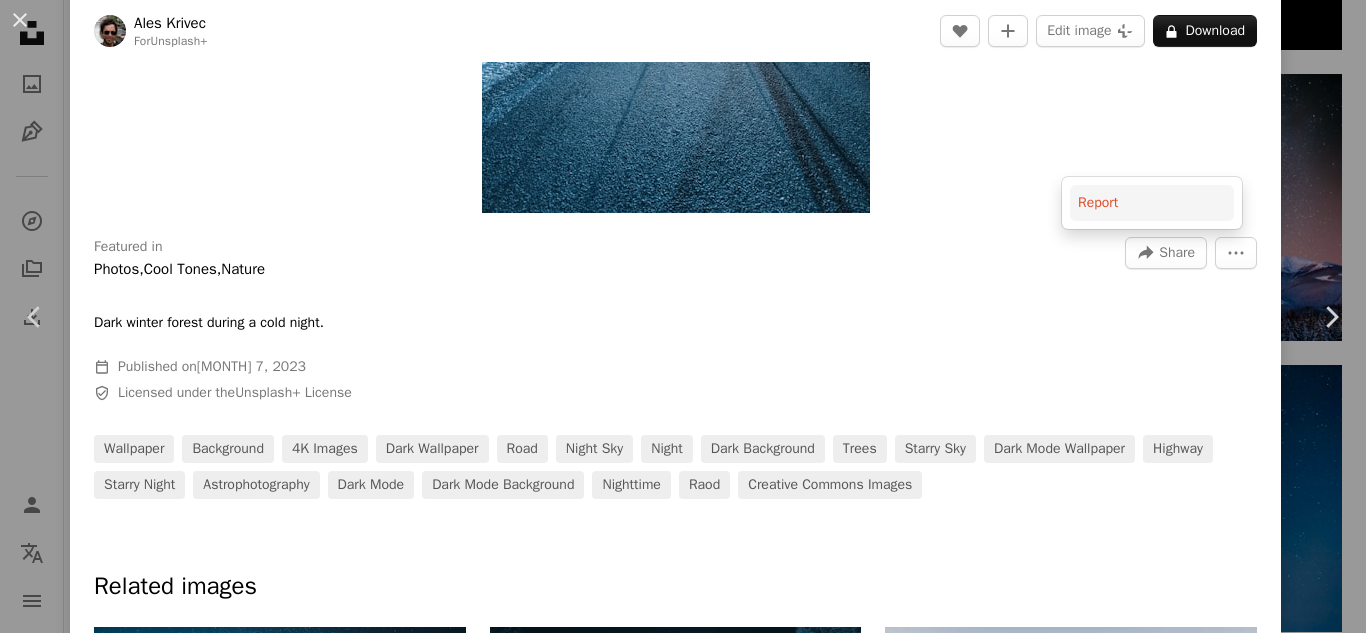 click on "Report" at bounding box center [1152, 203] 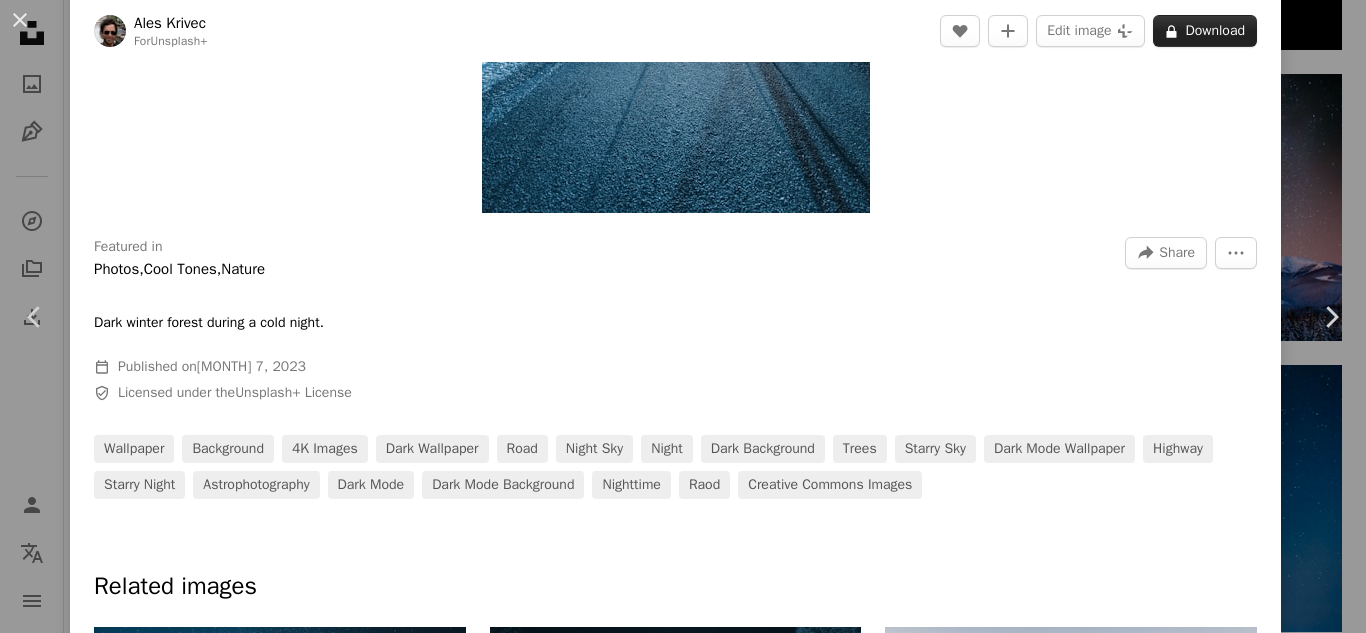 click on "An X shape Join Unsplash Already have an account?  Login First name Last name Email Username  (only letters, numbers and underscores) Password  (min. 8 char) Join By joining, you agree to the  Terms  and  Privacy Policy ." at bounding box center [683, 3158] 